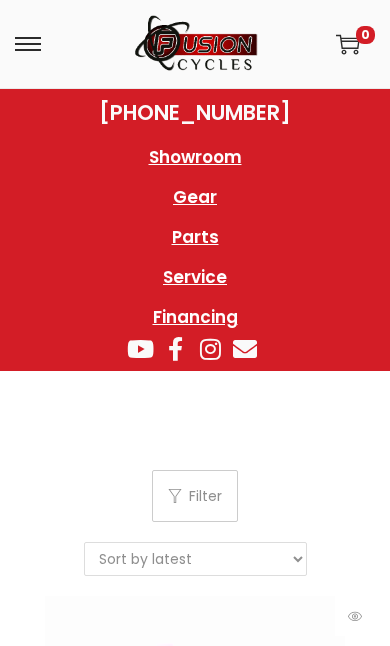 scroll, scrollTop: 0, scrollLeft: 0, axis: both 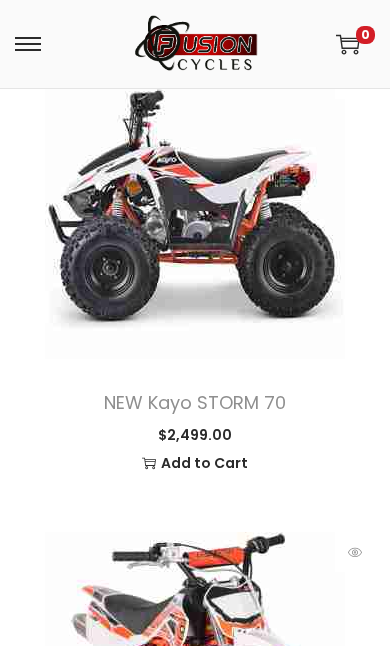 click at bounding box center (195, 209) 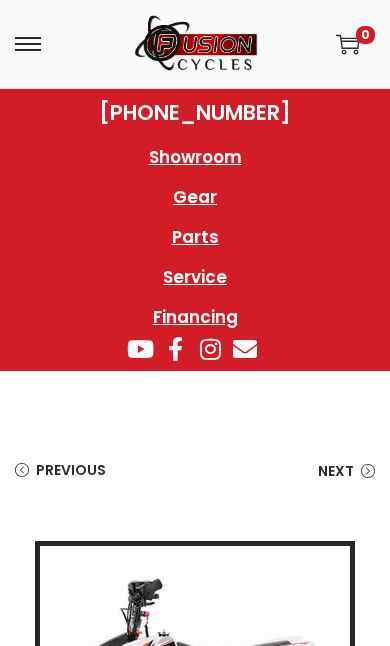 scroll, scrollTop: 1, scrollLeft: 0, axis: vertical 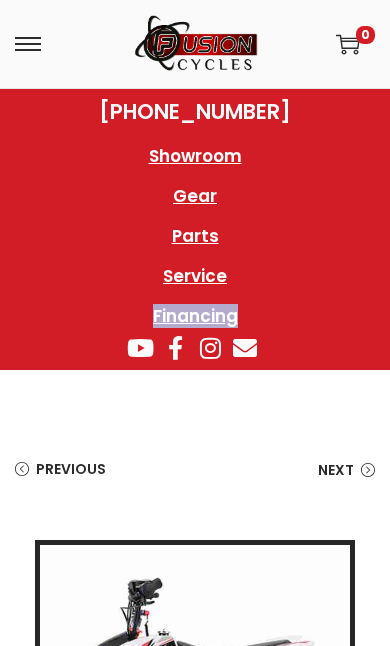 click on "Showroom Gear Parts Service Financing Showroom Gear Parts Service Financing" 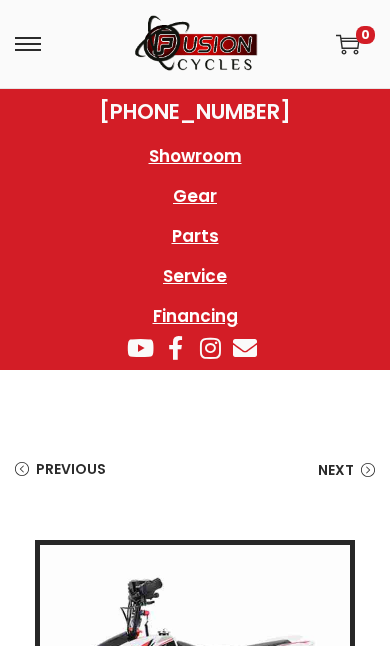 click on "Showroom Gear Parts Service Financing Showroom Gear Parts Service Financing" 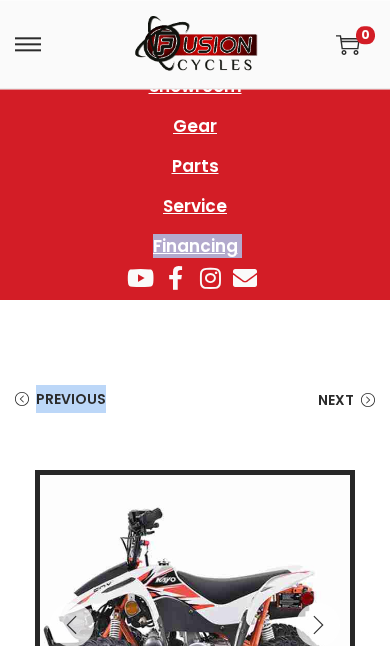 scroll, scrollTop: 70, scrollLeft: 0, axis: vertical 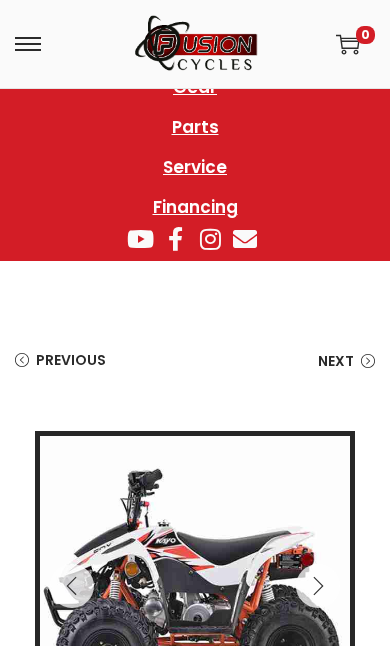 click on "Previous       NEW Kayo TS 90   $ 2,299.00     Next                     NEW Kayo PREDATOR 110   $ 2,999.00" at bounding box center [195, 371] 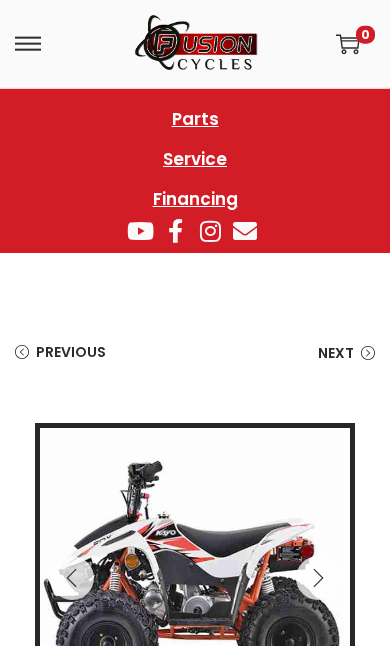 scroll, scrollTop: 125, scrollLeft: 0, axis: vertical 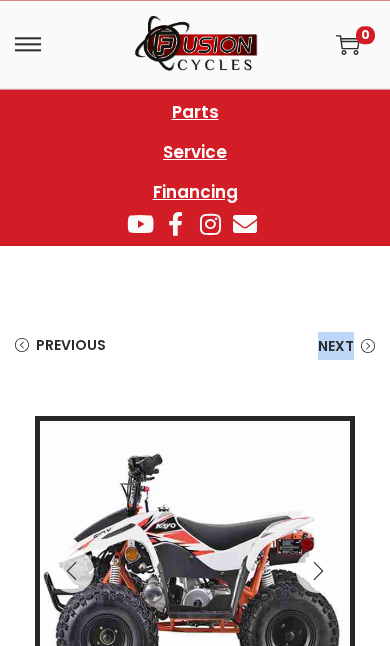 click on "Previous       NEW Kayo TS 90   $ 2,299.00     Next                     NEW Kayo PREDATOR 110   $ 2,999.00" at bounding box center (195, 356) 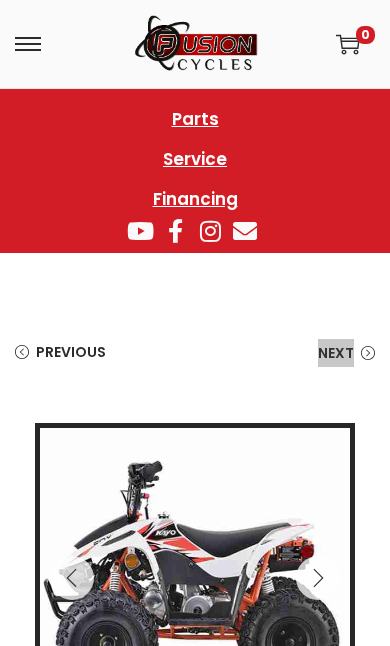 scroll, scrollTop: 117, scrollLeft: 0, axis: vertical 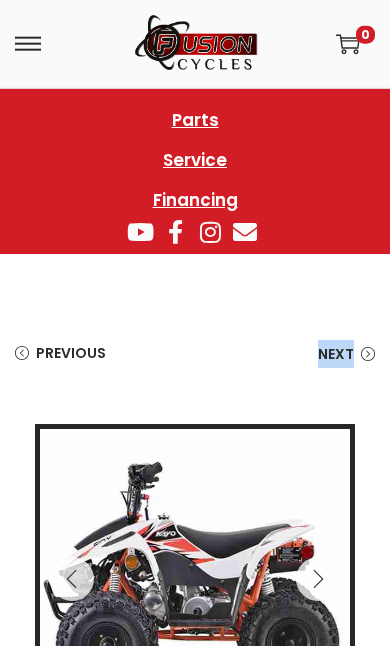 click on "Home / Shop / Out the Door / ATVs / NEW Kayo STORM 70                     Previous       NEW Kayo TS 90   $ 2,299.00     Next                     NEW Kayo PREDATOR 110   $ 2,999.00" at bounding box center [195, 354] 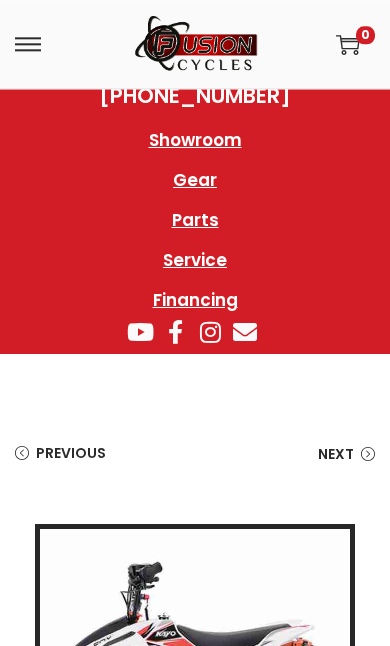 scroll, scrollTop: 16, scrollLeft: 0, axis: vertical 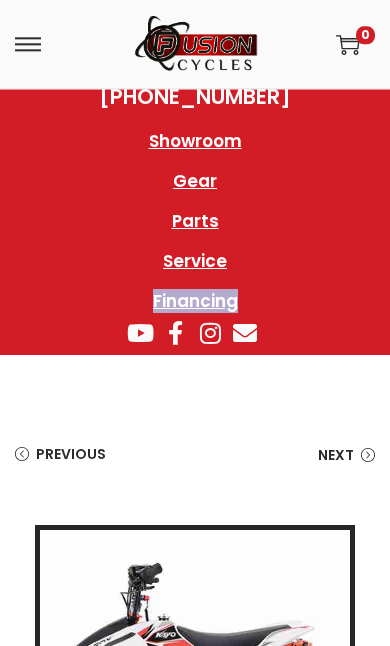 click on "Showroom Gear Parts Service Financing Showroom Gear Parts Service Financing" 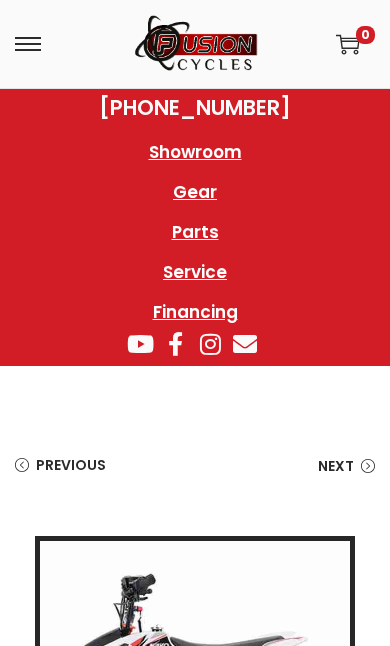 scroll, scrollTop: 0, scrollLeft: 0, axis: both 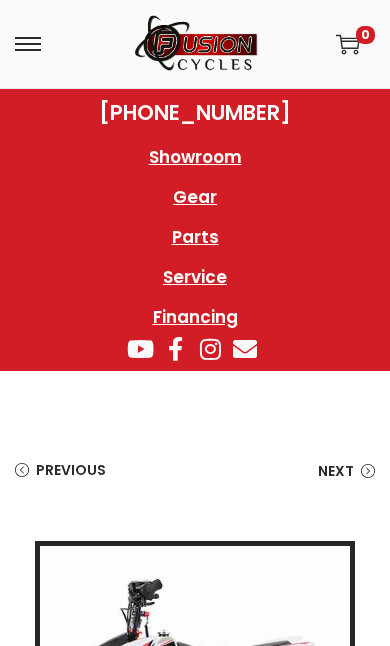 click on "Showroom Gear Parts Service Financing Showroom Gear Parts Service Financing" 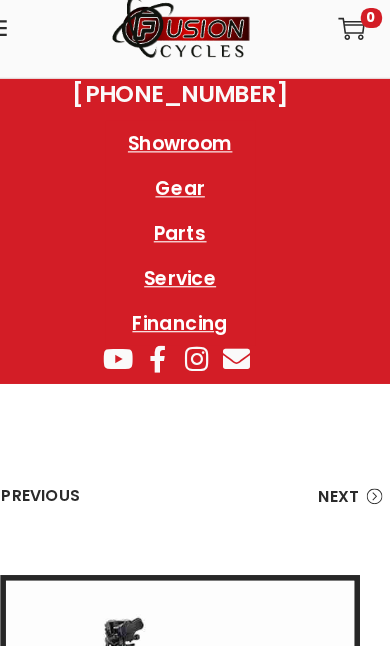 scroll, scrollTop: 22, scrollLeft: 0, axis: vertical 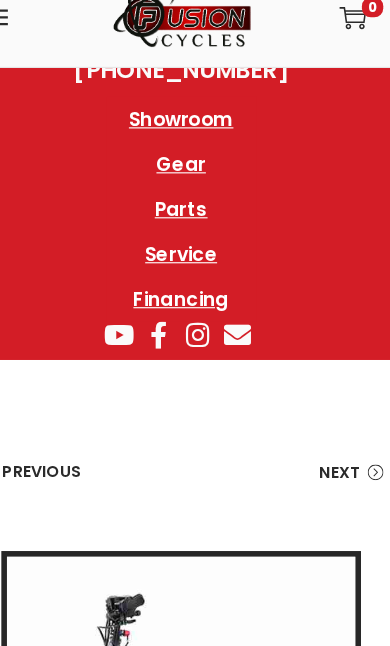 click on "Showroom Gear Parts Service Financing Showroom Gear Parts Service Financing" 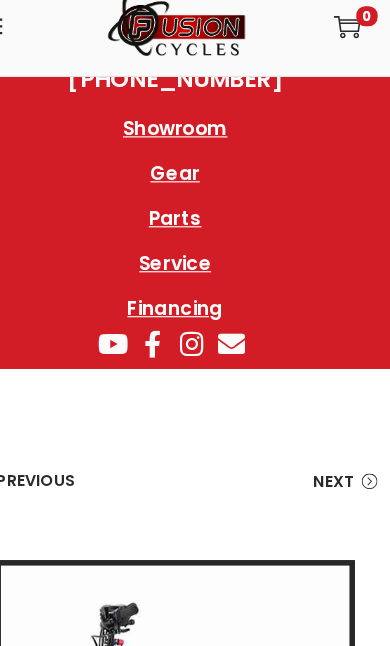 scroll, scrollTop: 0, scrollLeft: 0, axis: both 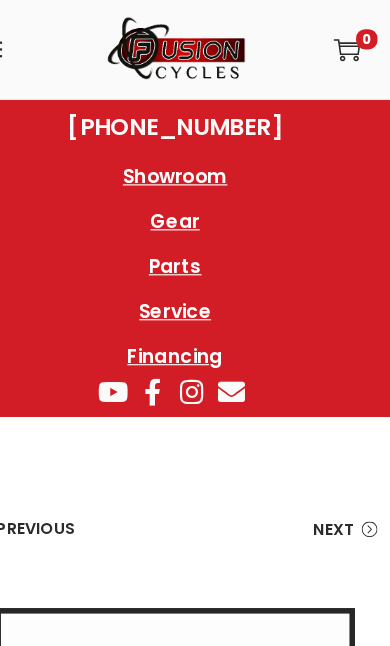 click on "Showroom Gear Parts Service Financing Showroom Gear Parts Service Financing" 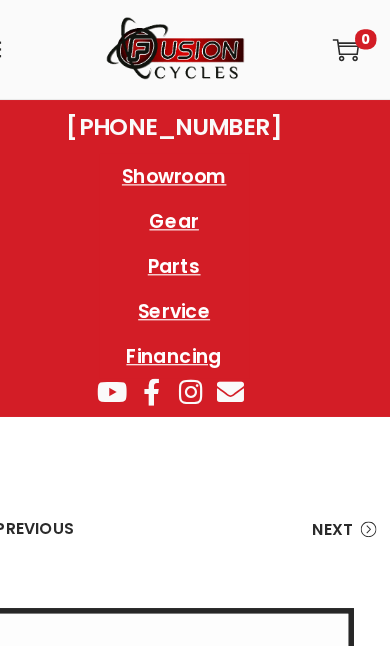 click on "Showroom Gear Parts Service Financing Showroom Gear Parts Service Financing" 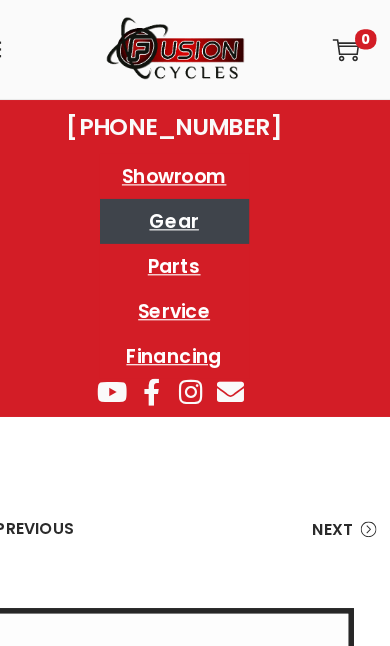 click on "Gear" 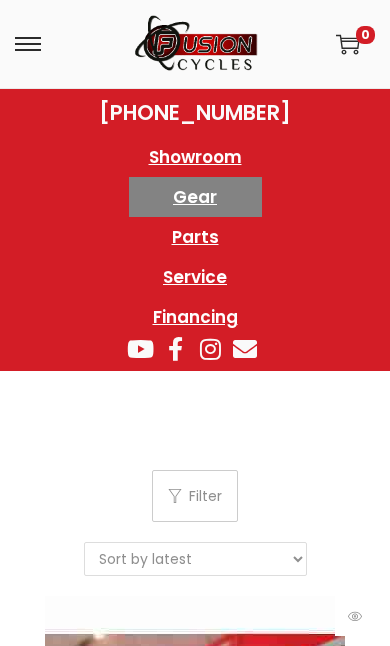 scroll, scrollTop: 0, scrollLeft: 0, axis: both 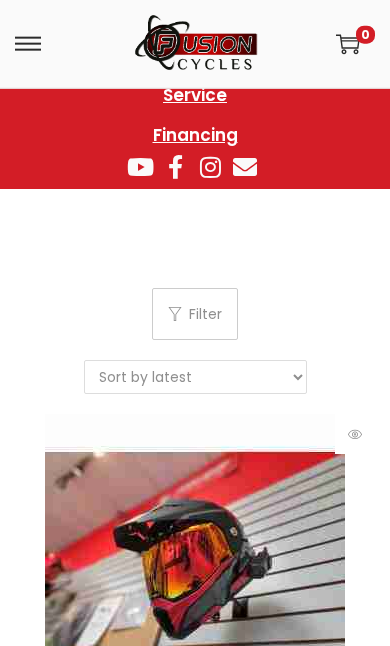 click on "Filter  Showing  1 – 18  of 242 results   Sort by popularity Sort by latest Sort by price: low to high Sort by price: high to low" at bounding box center [195, 351] 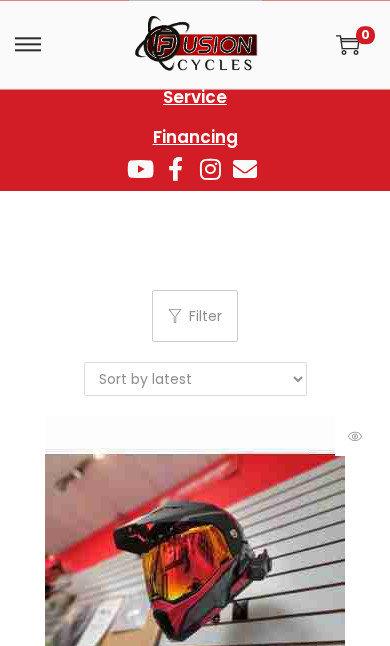 scroll, scrollTop: 181, scrollLeft: 0, axis: vertical 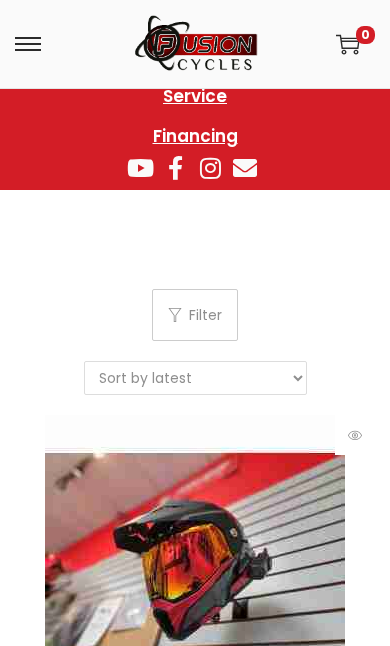 click at bounding box center [195, 565] 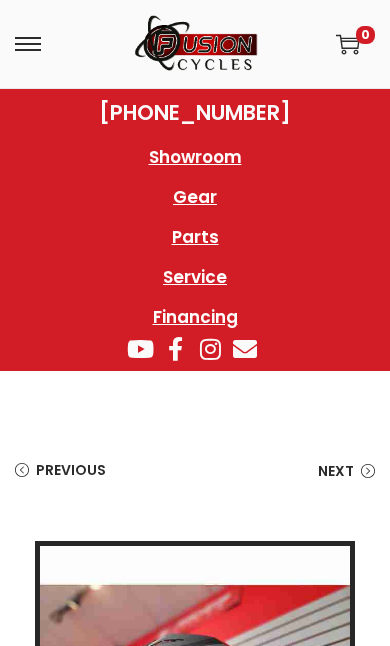 scroll, scrollTop: 0, scrollLeft: 0, axis: both 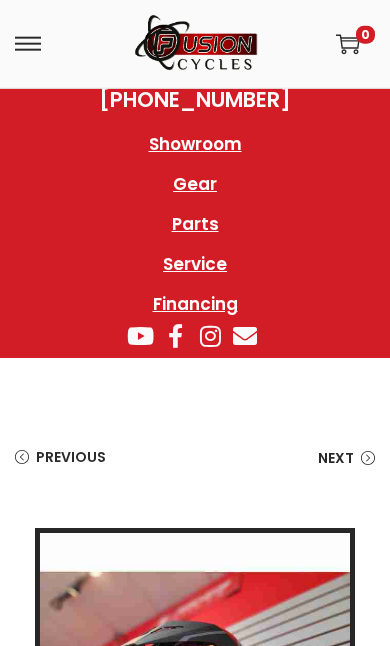 click on "Showroom Gear Parts Service Financing Showroom Gear Parts Service Financing" 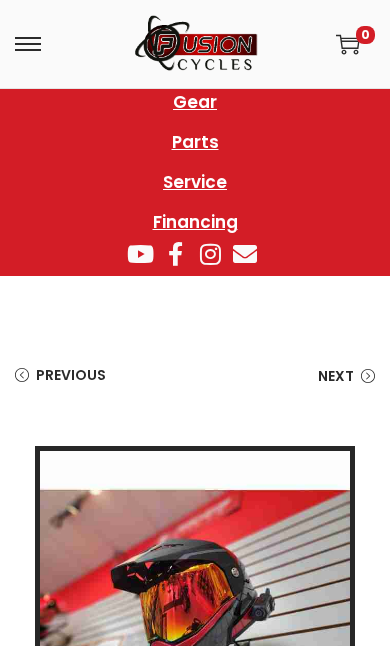 scroll, scrollTop: 94, scrollLeft: 0, axis: vertical 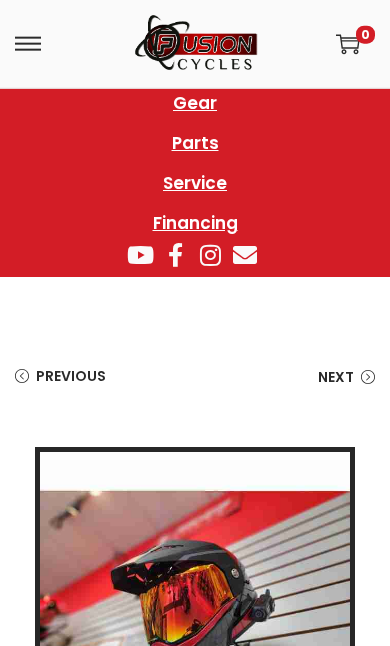 click on "Previous       MD-74S Spectre Snow Helmet w/ Electric Shield   $ 349.99   Original price was: $349.99. $ 244.97 Current price is: $244.97.     Next                     Youth Helmet Bundles   $ 145.99" at bounding box center [195, 387] 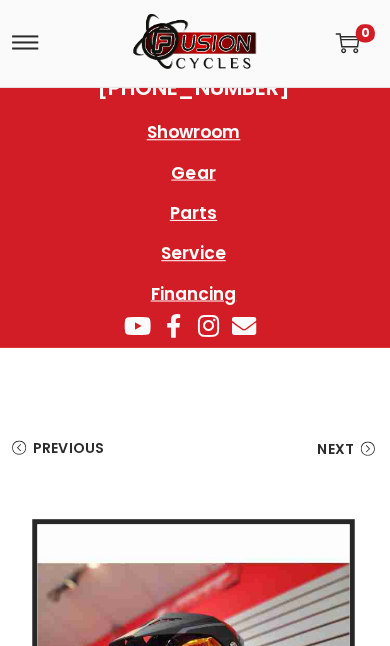 scroll, scrollTop: 23, scrollLeft: 0, axis: vertical 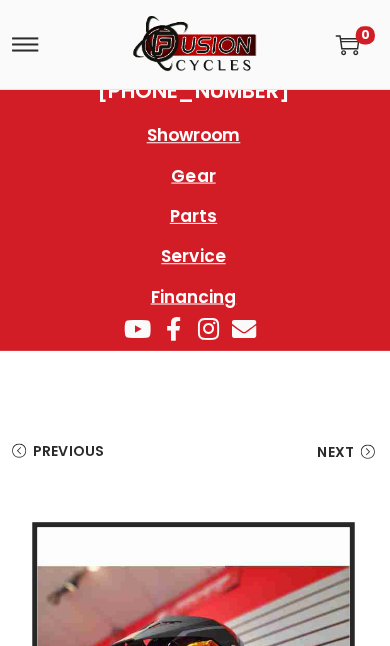 click on "Showroom Gear Parts Service Financing Showroom Gear Parts Service Financing" 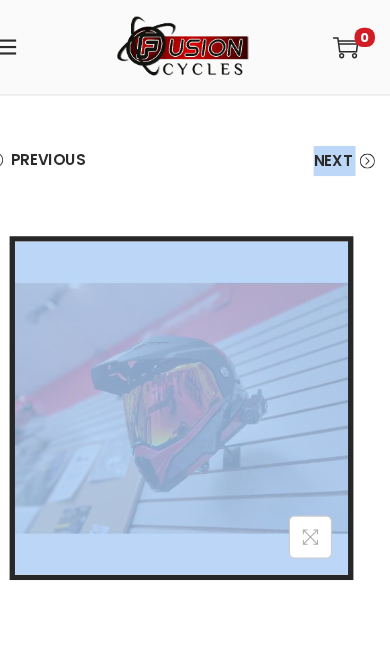 scroll, scrollTop: 319, scrollLeft: 0, axis: vertical 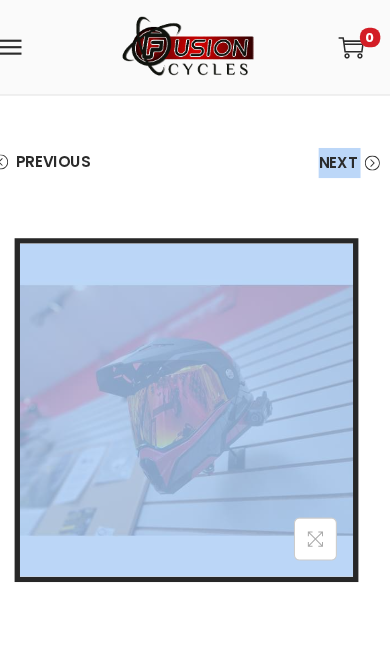 click on "MD-74 Striker Modular Helmet $ 234.95 FREE SHIPPING ON ORDERS OVER $200! Order now and have this product shipped to you or held at our store, whichever you prefer! Get 10% off when you have  Fusion Care , which comes FREE with every vehicle you purchase from Fusion Cycles. Color Choose an option Silver Red Orange Green Silver Red Orange Green Size Choose an option Extra Small Small Medium Large Extra Large 2X-Large 3XL XS  Extra Small SM  Small M  Medium L  Large XL  Extra Large 2XL  2X-Large 3XL  3XL       Clear     MD-74 Striker Modular Helmet quantity
1
Add to Cart           SKU:  N/A   Categories:  Gear ,  Helmets" at bounding box center [195, 810] 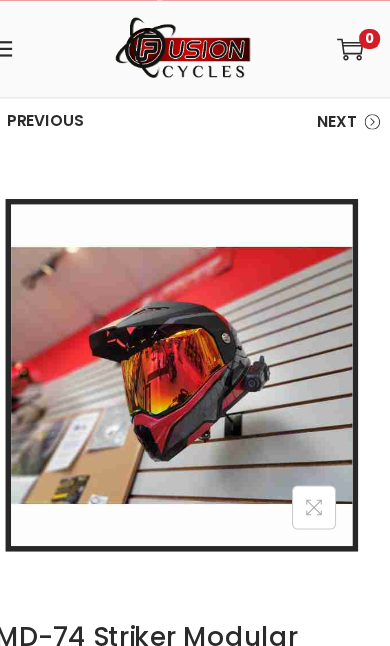 scroll, scrollTop: 356, scrollLeft: 0, axis: vertical 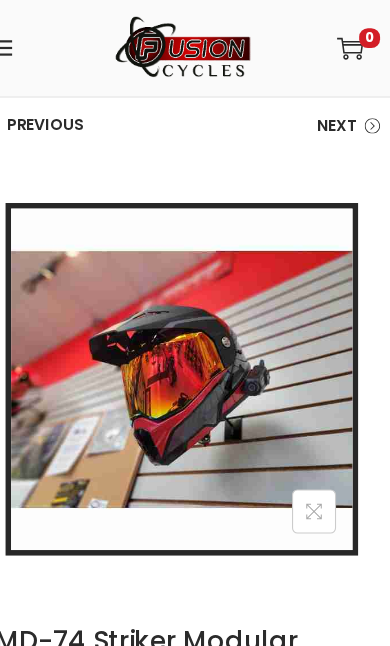 click at bounding box center [195, 345] 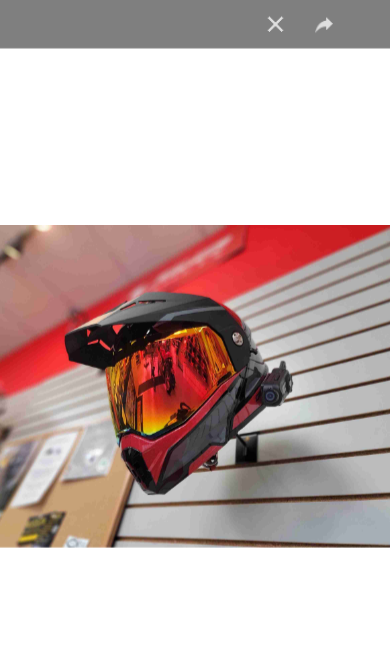 click at bounding box center [195, 350] 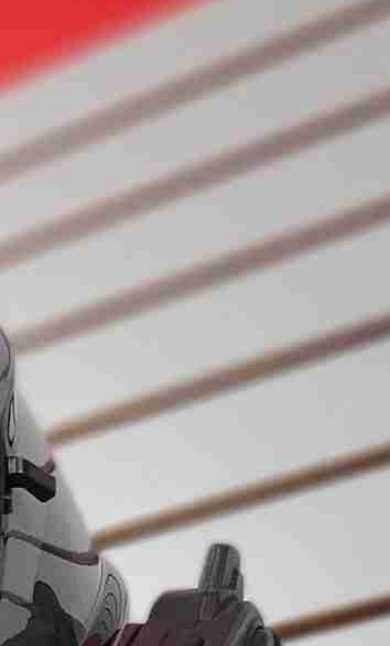 click at bounding box center [-370, 643] 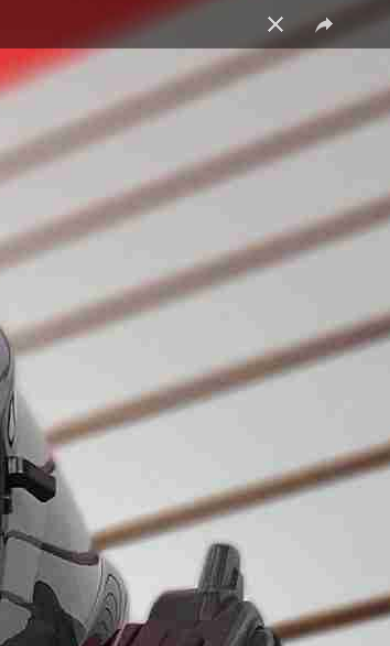 click at bounding box center (-370, 643) 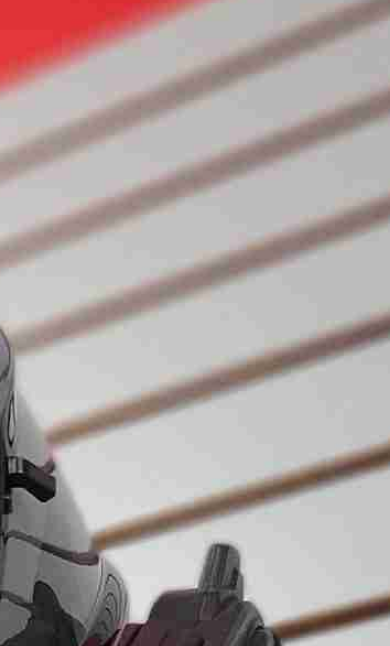 click at bounding box center (-370, 643) 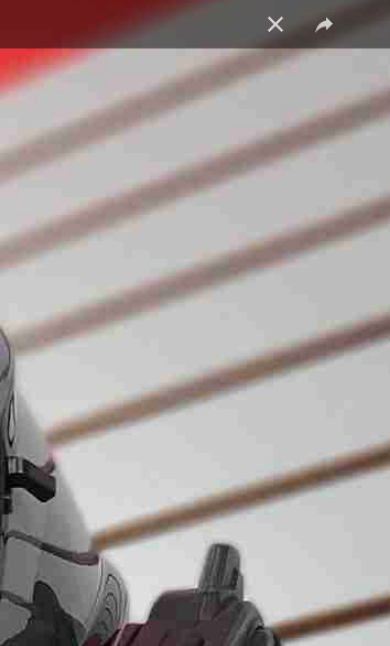 click at bounding box center (-370, 643) 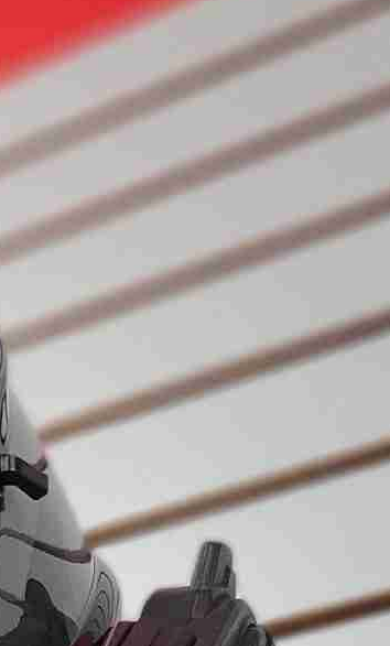 click at bounding box center [-377, 641] 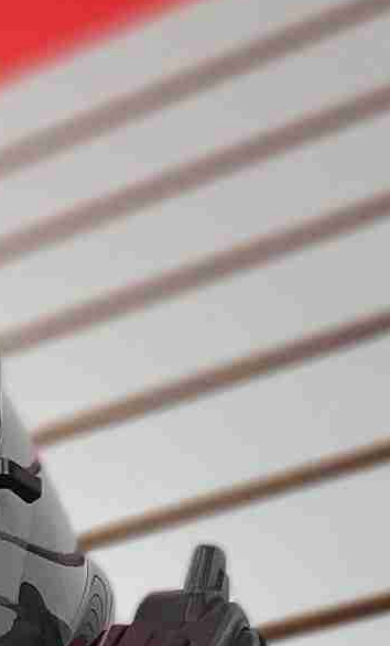 click at bounding box center (-383, 644) 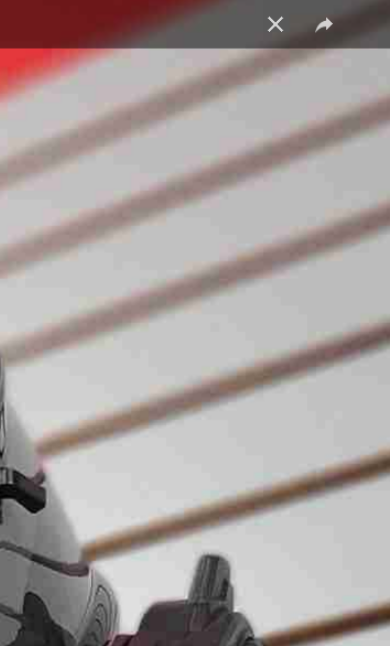 click at bounding box center (-379, 653) 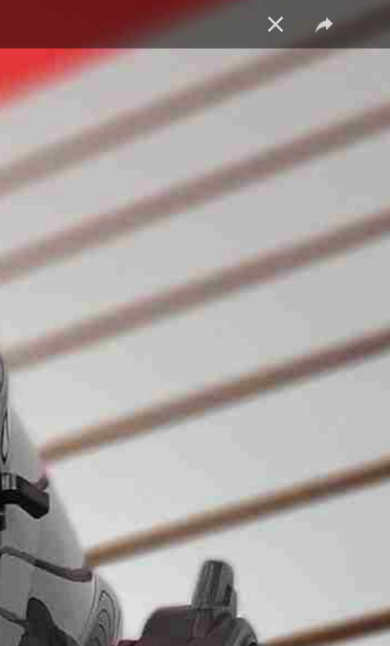 click at bounding box center (-376, 658) 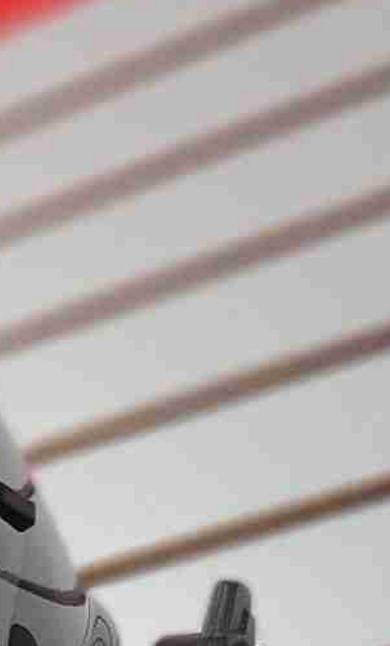 scroll, scrollTop: 373, scrollLeft: 0, axis: vertical 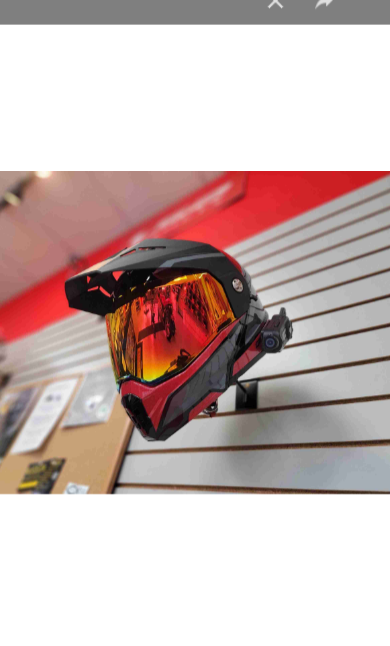 click at bounding box center (195, 323) 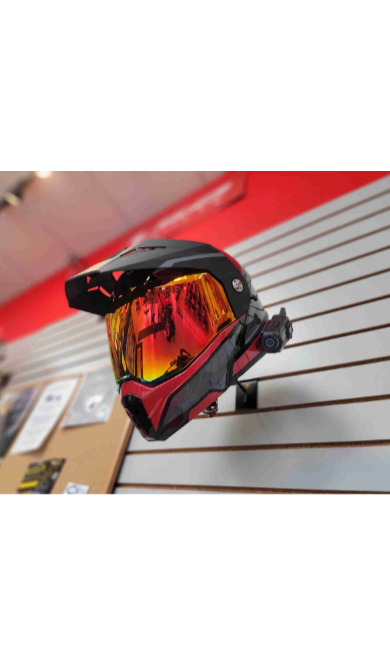 click at bounding box center [195, 323] 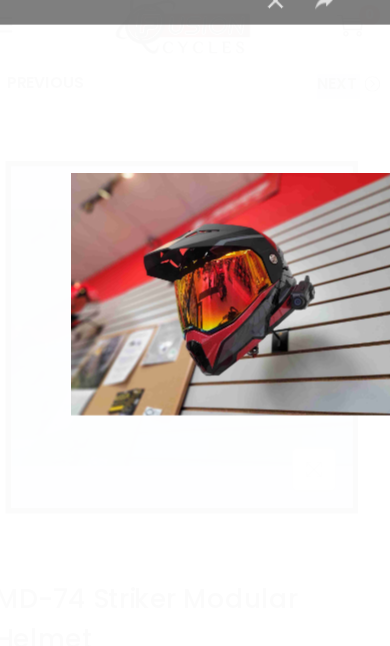 click at bounding box center (195, 323) 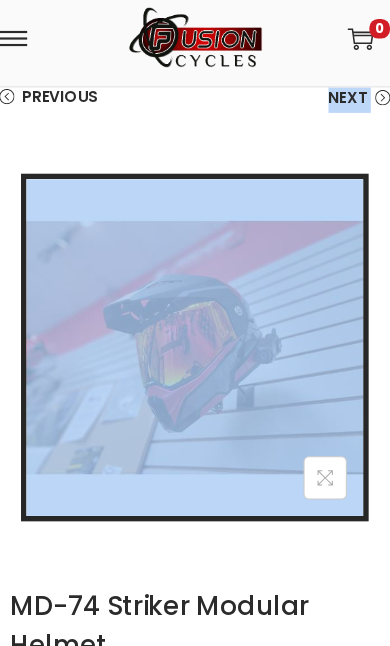 scroll, scrollTop: 371, scrollLeft: 0, axis: vertical 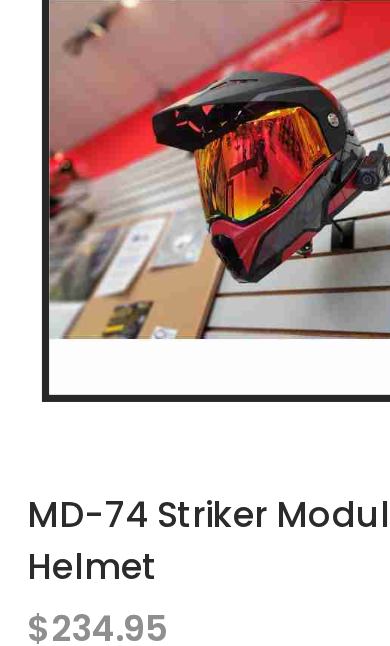click at bounding box center (195, 211) 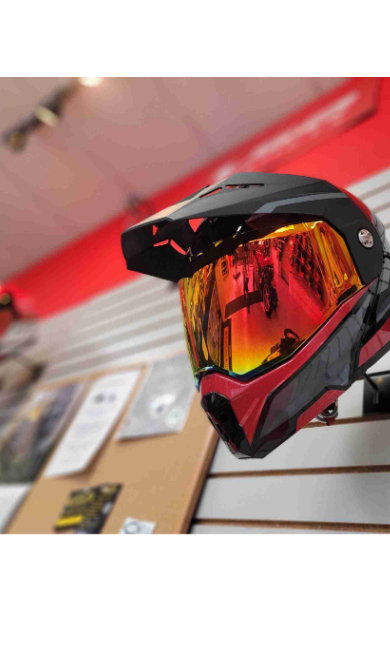 click at bounding box center (203, 334) 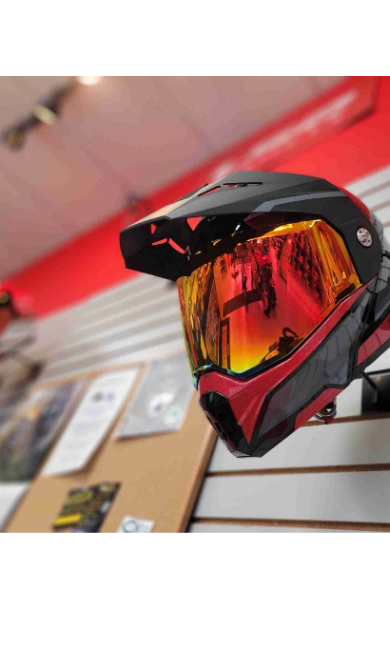 click at bounding box center (202, 333) 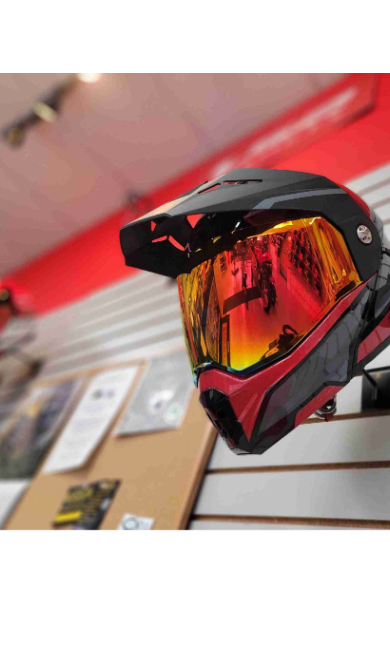 click at bounding box center [202, 331] 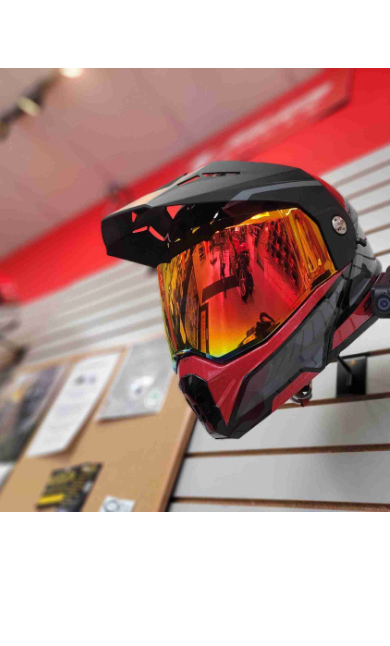 click at bounding box center (186, 323) 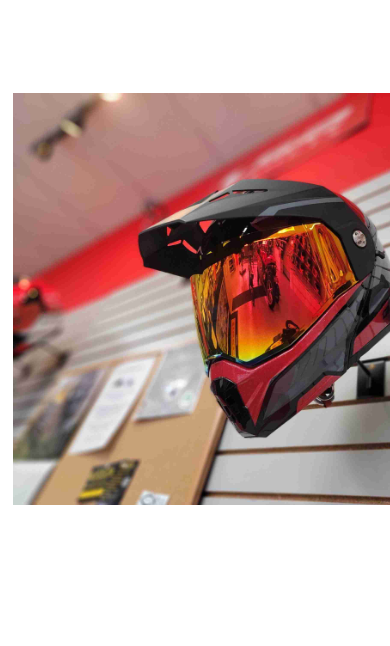 click at bounding box center [195, 323] 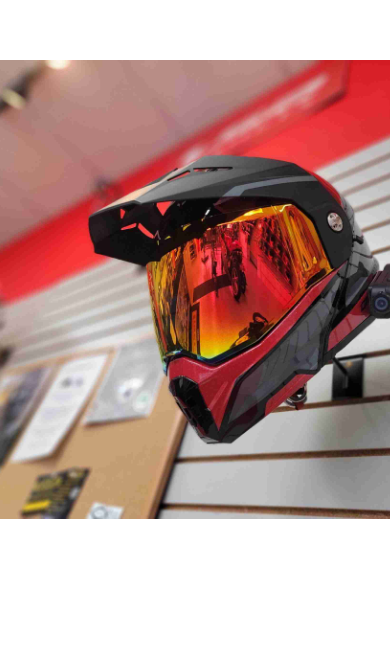 click at bounding box center [181, 323] 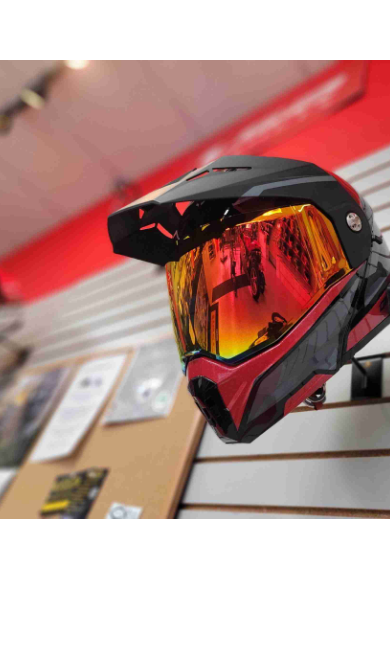 click at bounding box center [194, 323] 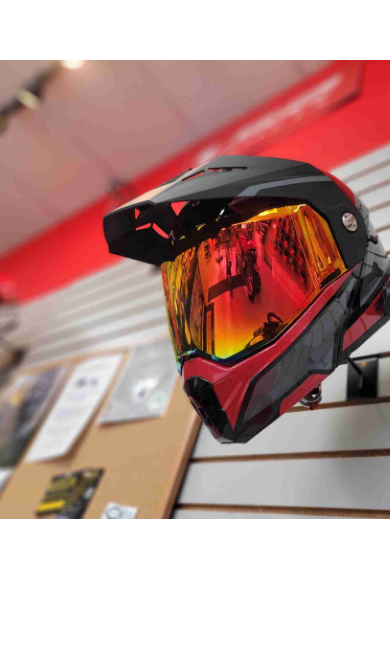 click at bounding box center [191, 323] 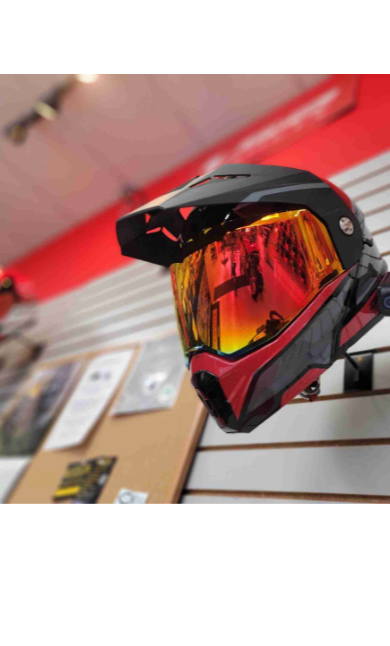 click at bounding box center [193, 322] 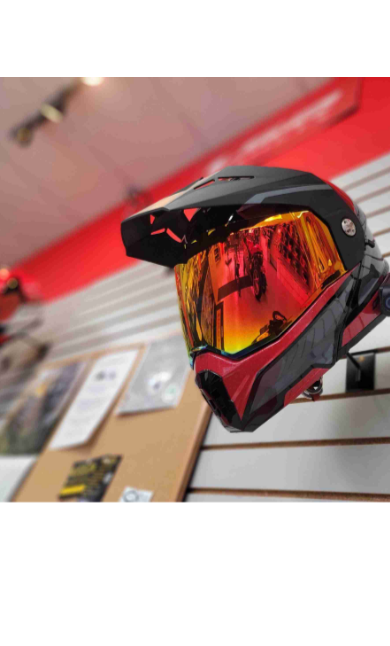 click at bounding box center (194, 323) 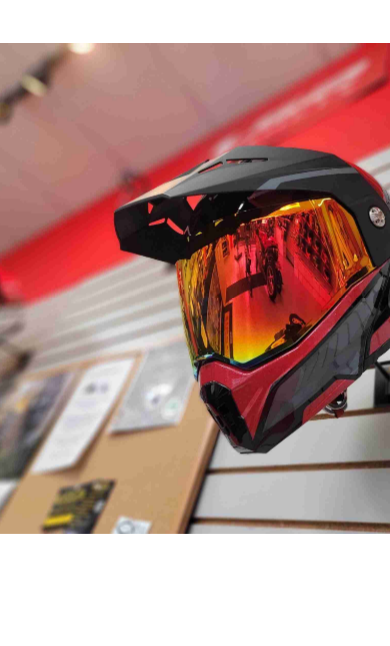 click at bounding box center (207, 322) 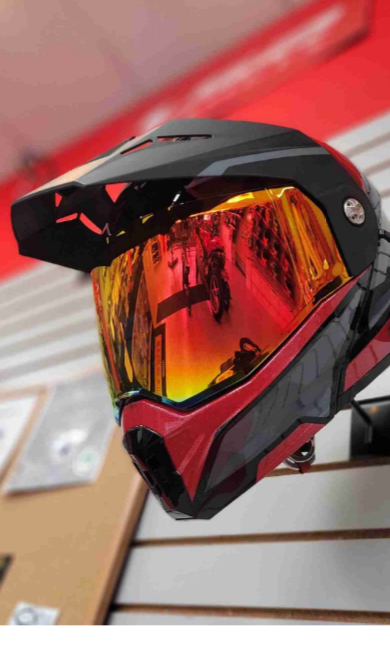 click at bounding box center [173, 334] 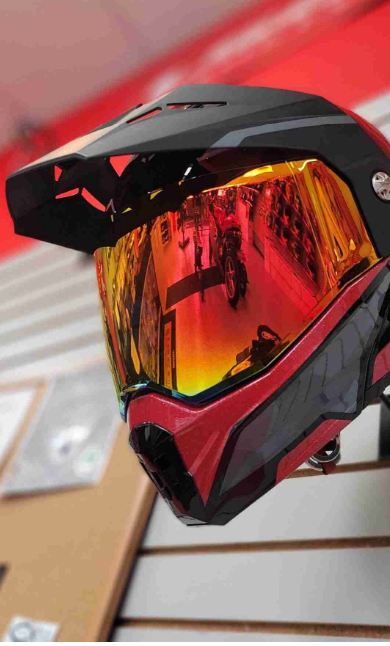 click at bounding box center (185, 323) 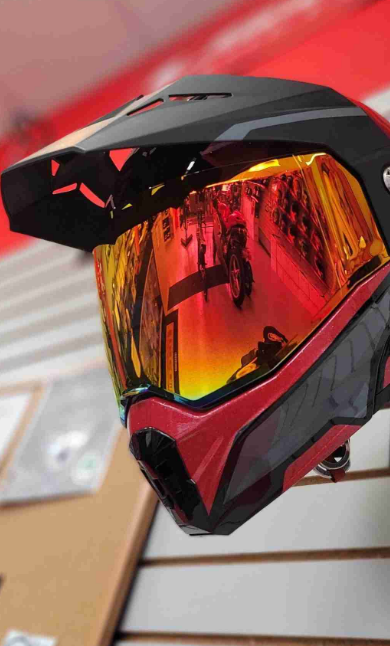 click at bounding box center [190, 322] 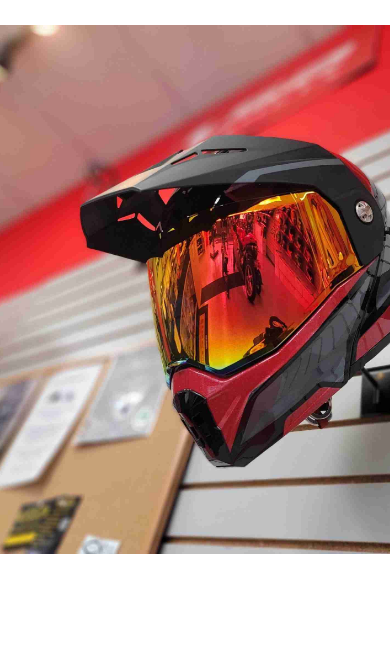 click at bounding box center [193, 323] 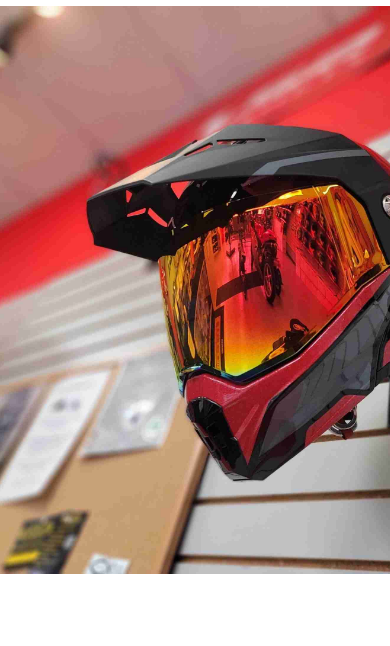 click at bounding box center [207, 323] 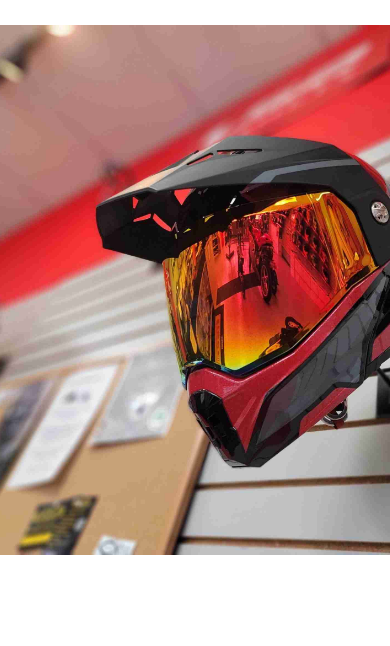 click at bounding box center [204, 323] 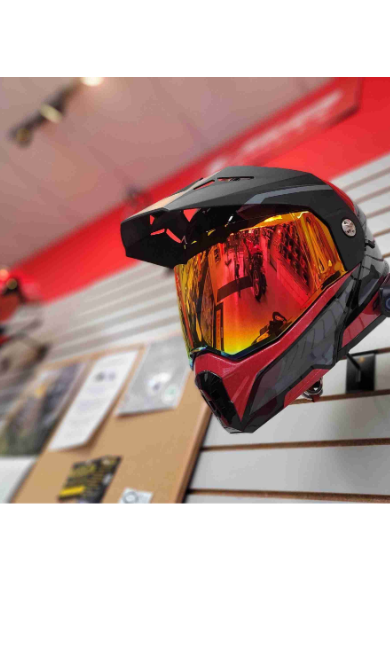 click at bounding box center [195, 323] 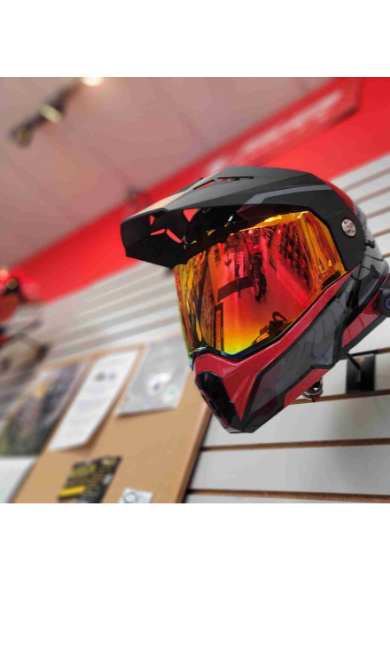 click at bounding box center [195, 323] 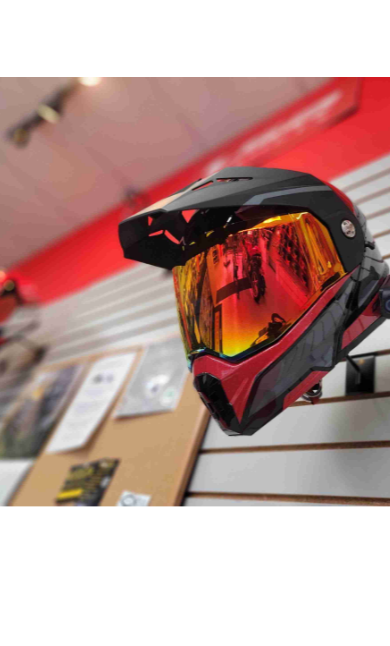 click at bounding box center (194, 324) 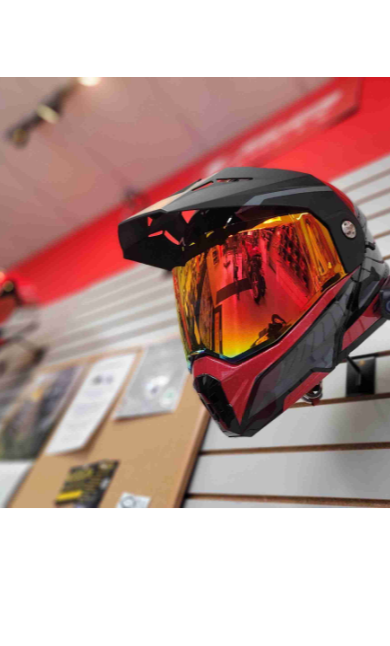 click at bounding box center (194, 325) 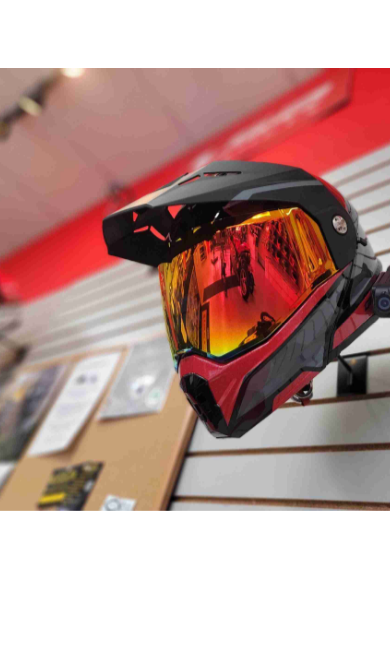 click at bounding box center (187, 323) 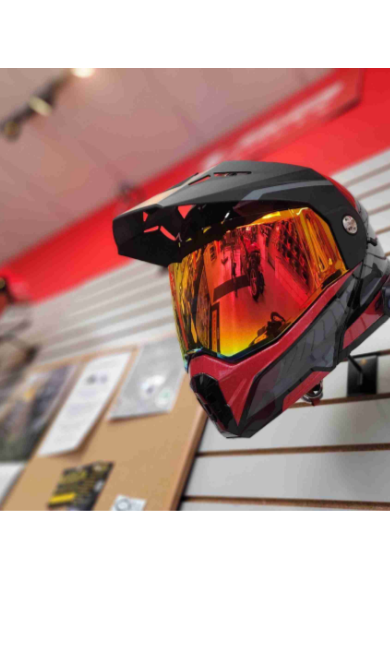 click at bounding box center (194, 323) 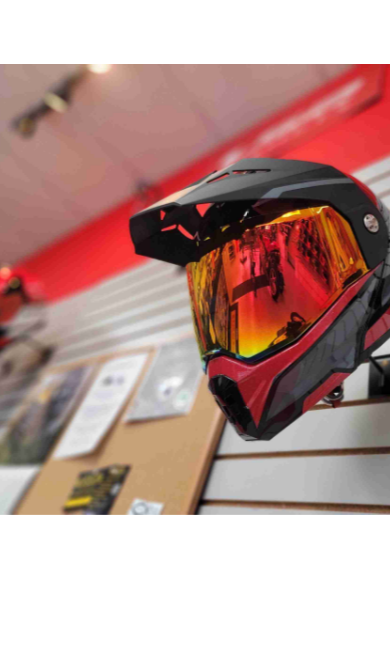click at bounding box center (207, 323) 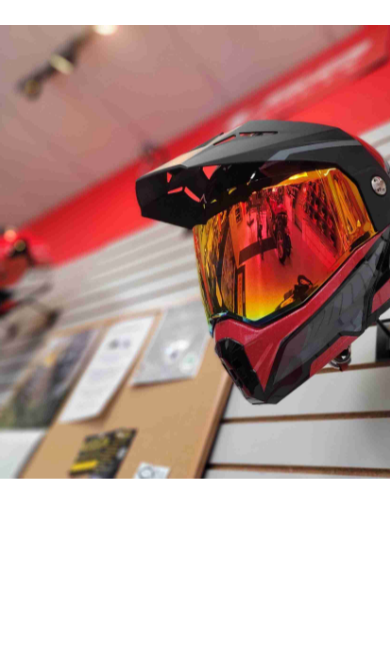 click at bounding box center (213, 298) 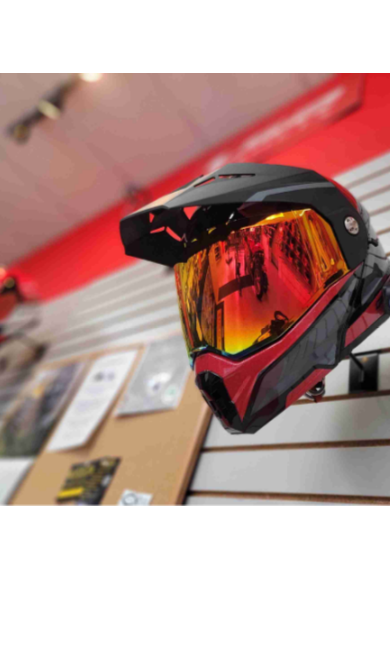 click at bounding box center [196, 322] 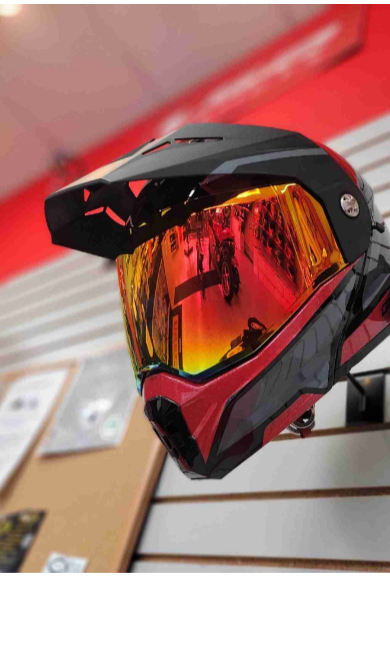 click at bounding box center [178, 322] 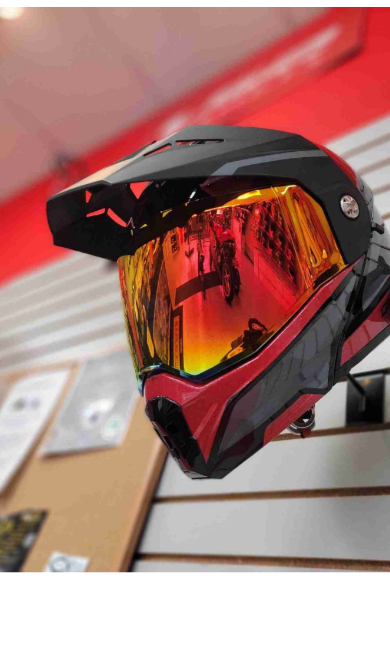 click at bounding box center [179, 323] 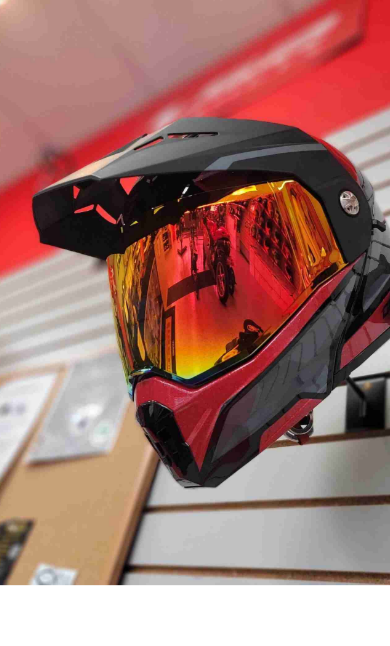 click at bounding box center (176, 323) 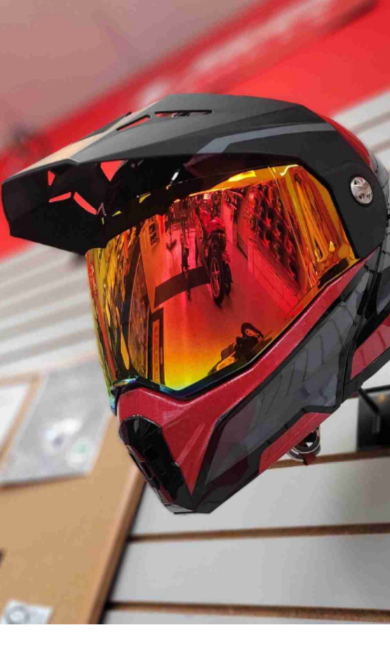 click at bounding box center [174, 322] 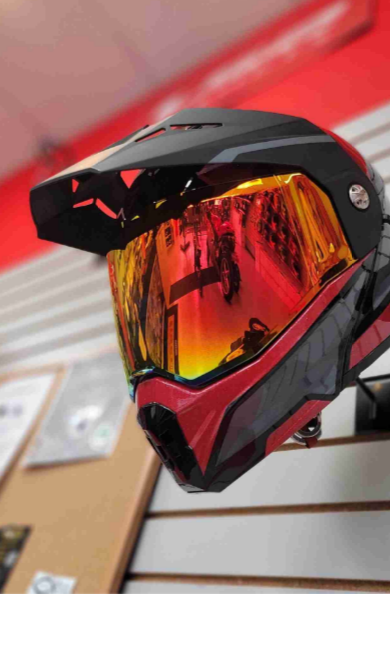 click at bounding box center [179, 321] 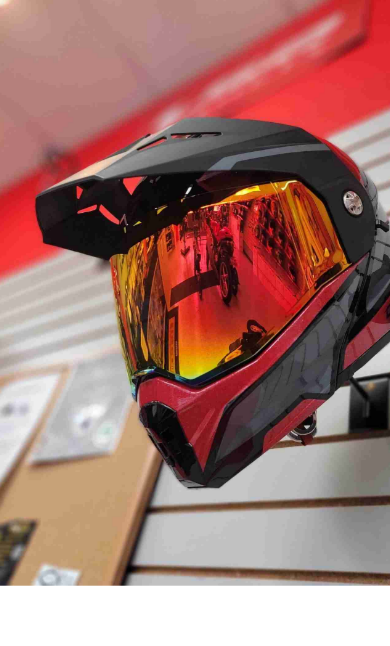 click at bounding box center [178, 323] 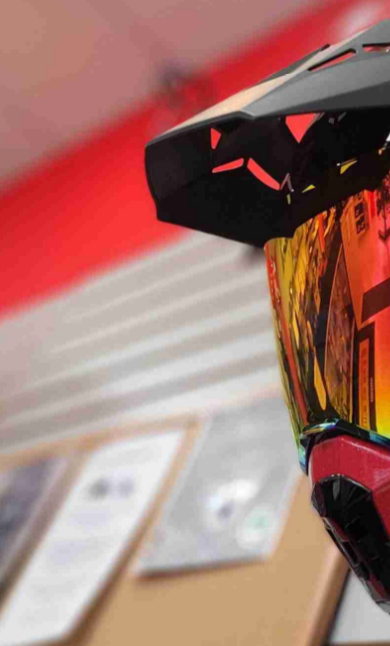 click at bounding box center [343, 327] 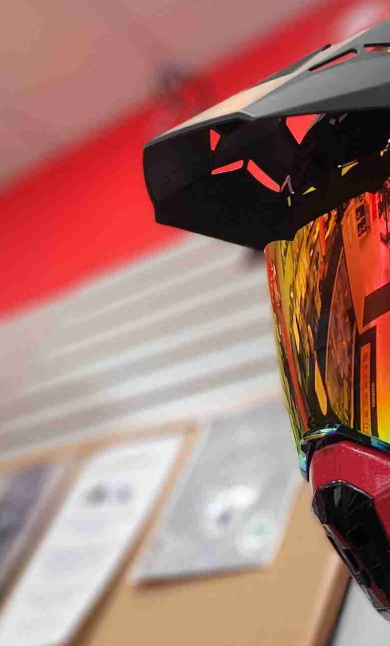 click at bounding box center [345, 330] 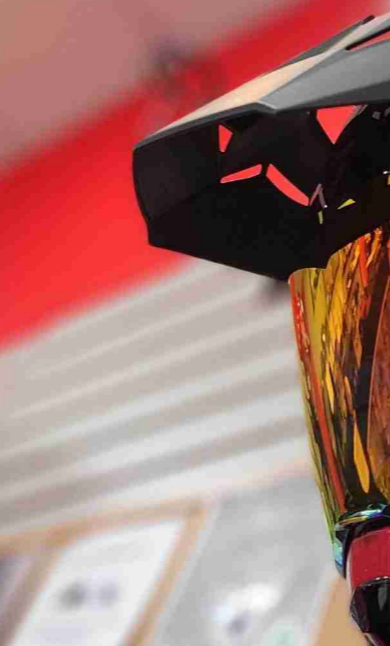 click at bounding box center [407, 360] 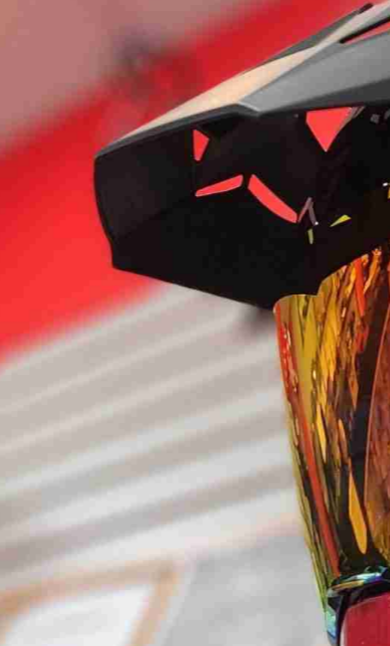 click at bounding box center [428, 386] 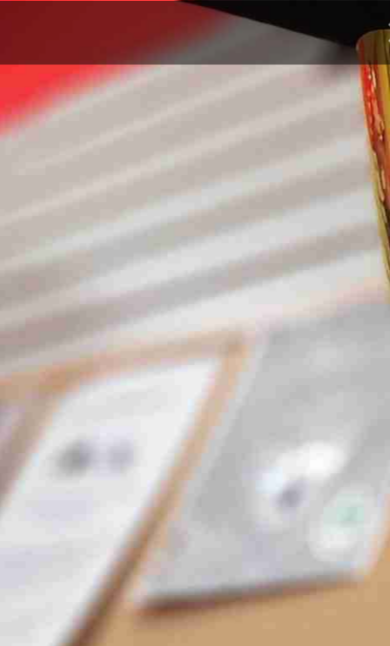 scroll, scrollTop: 0, scrollLeft: 0, axis: both 